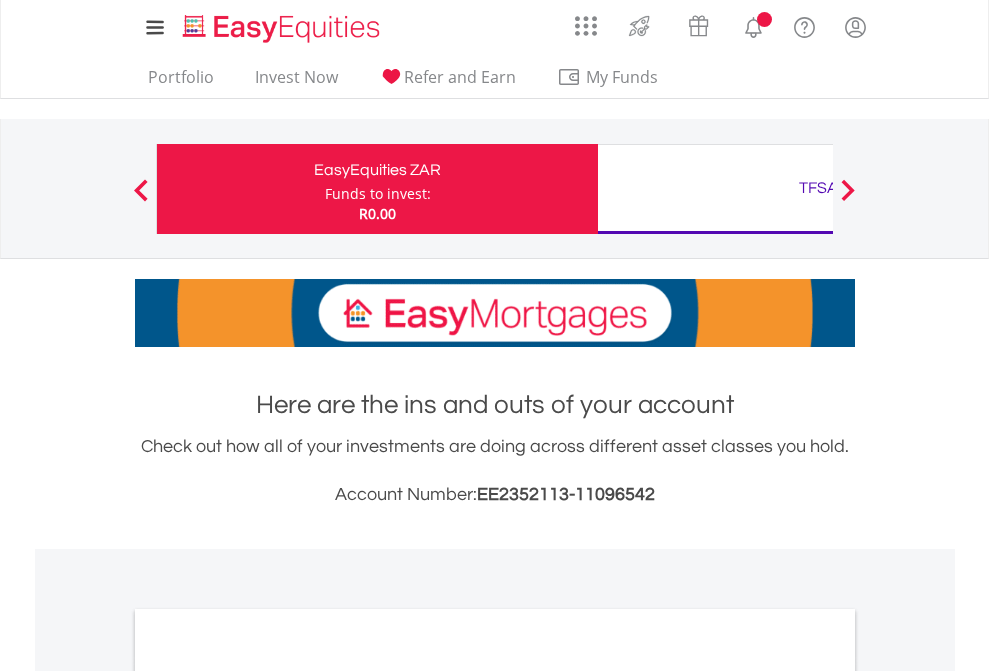 scroll, scrollTop: 0, scrollLeft: 0, axis: both 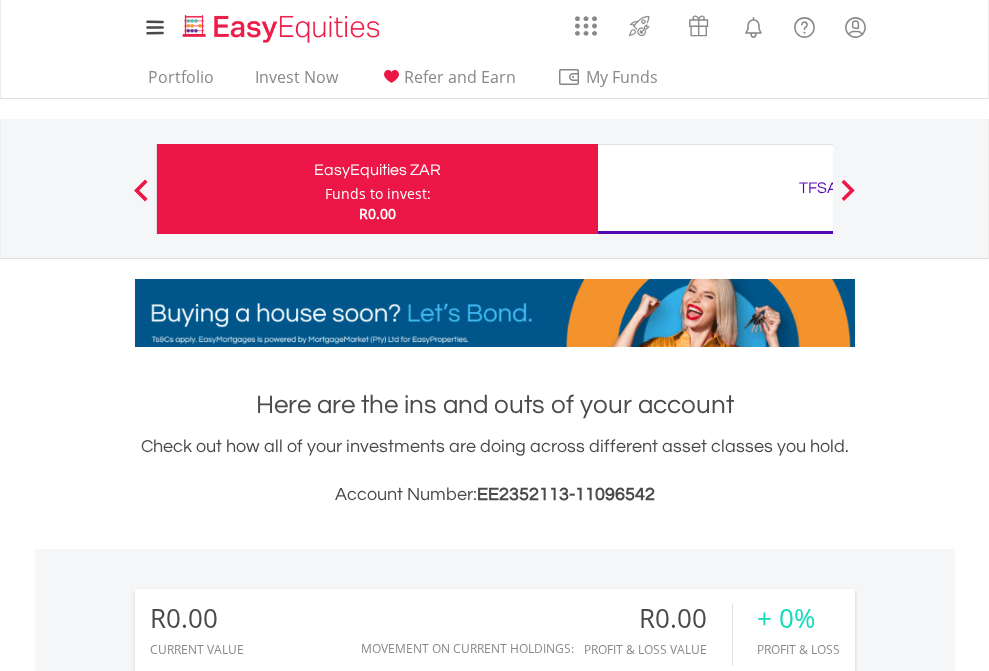 click on "Funds to invest:" at bounding box center [378, 194] 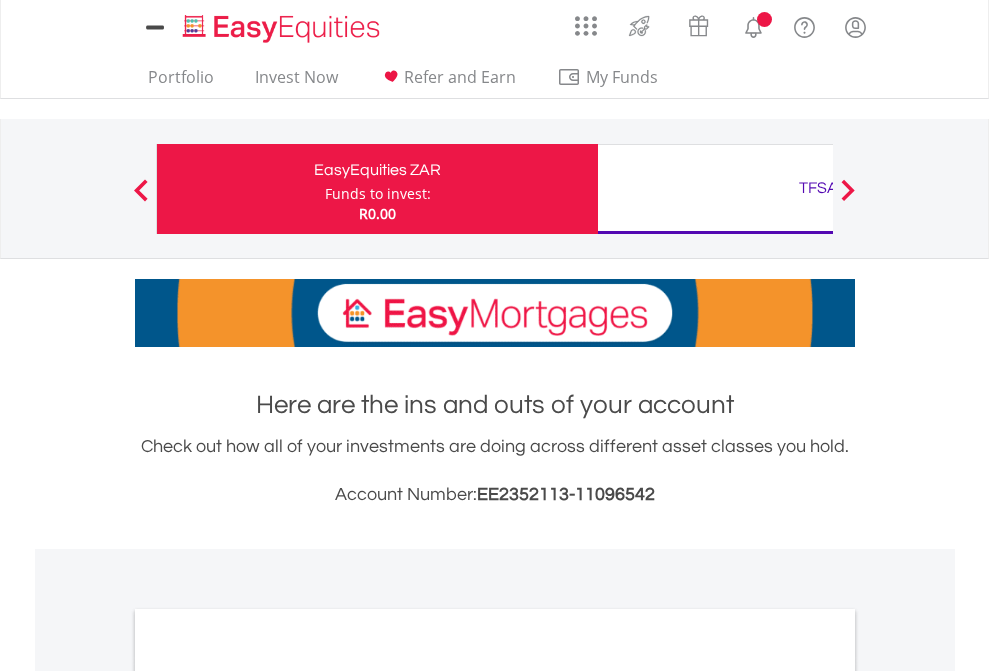 scroll, scrollTop: 0, scrollLeft: 0, axis: both 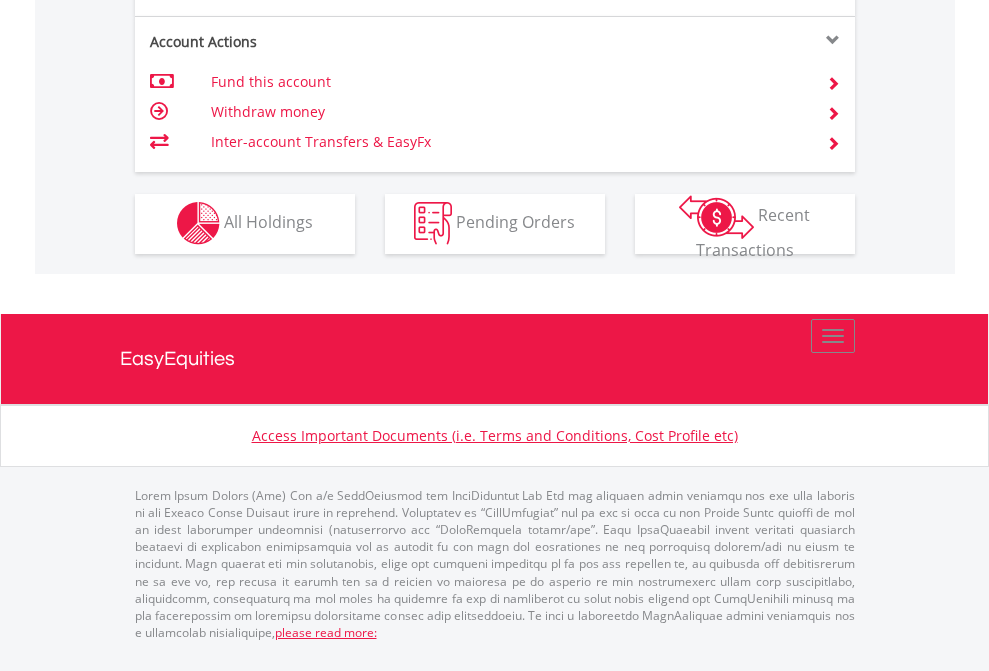 click on "Investment types" at bounding box center [706, -353] 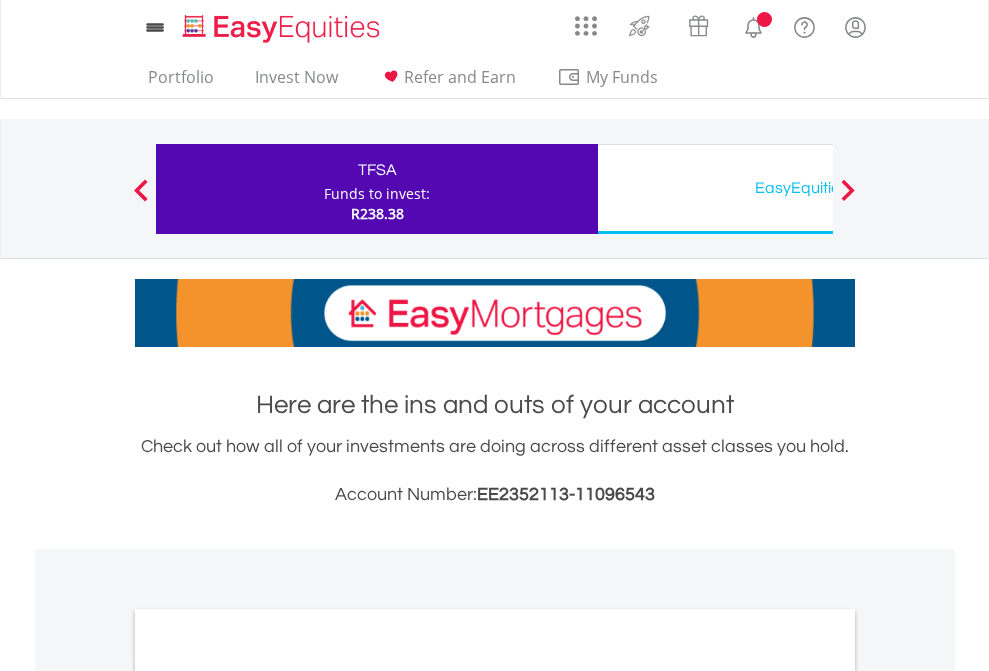scroll, scrollTop: 0, scrollLeft: 0, axis: both 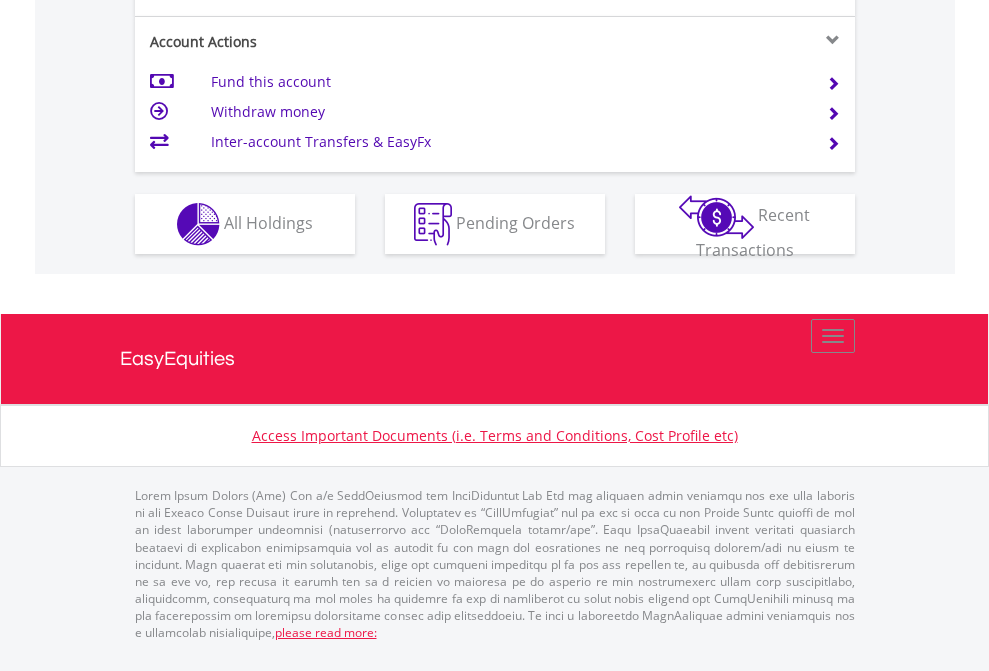 click on "Investment types" at bounding box center (706, -337) 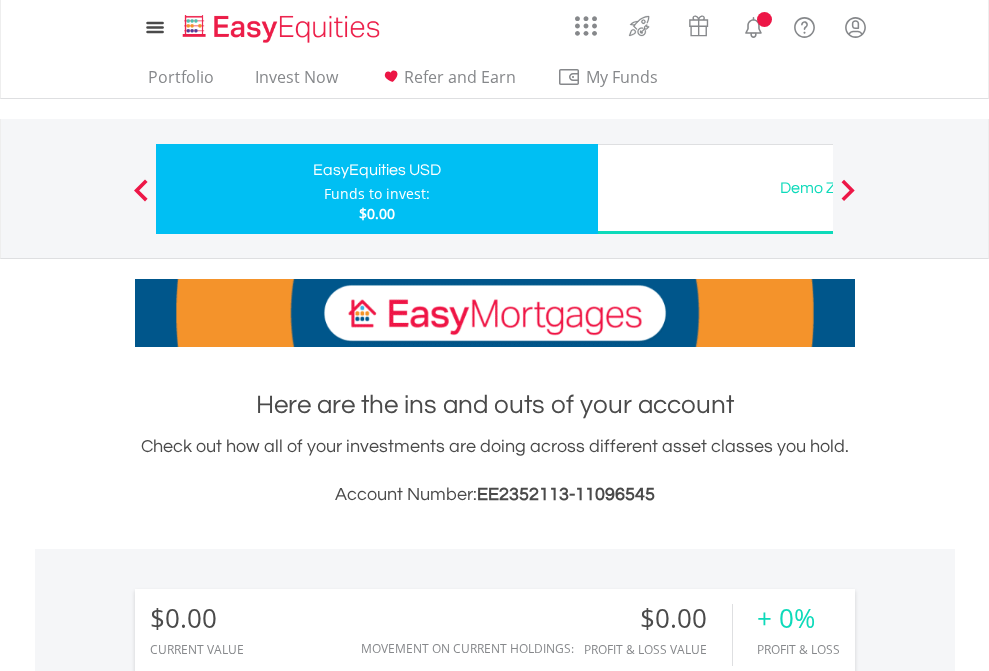 scroll, scrollTop: 0, scrollLeft: 0, axis: both 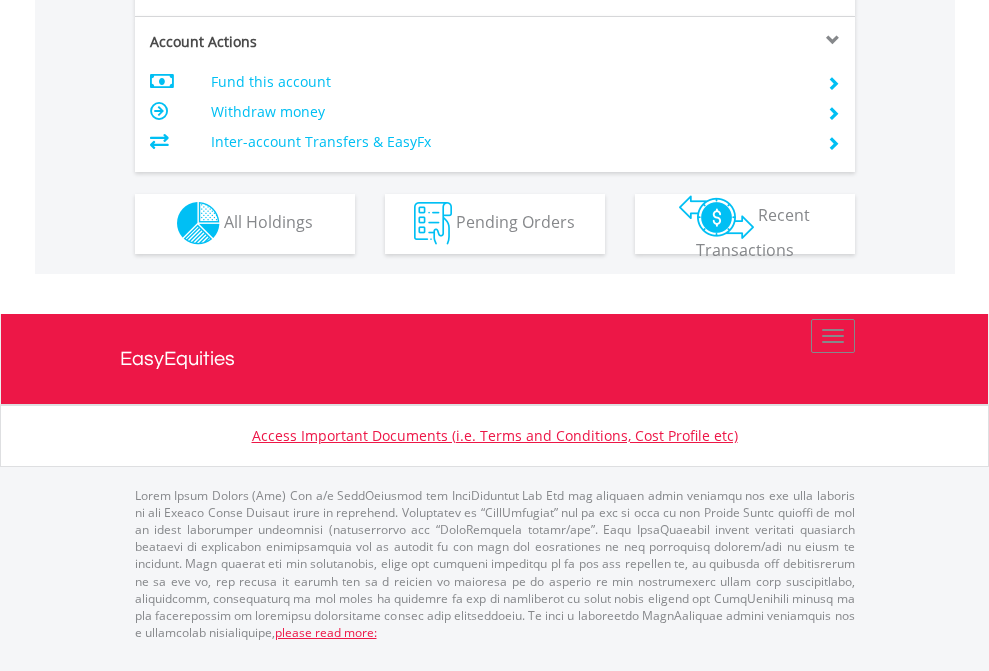 click on "Investment types" at bounding box center [706, -353] 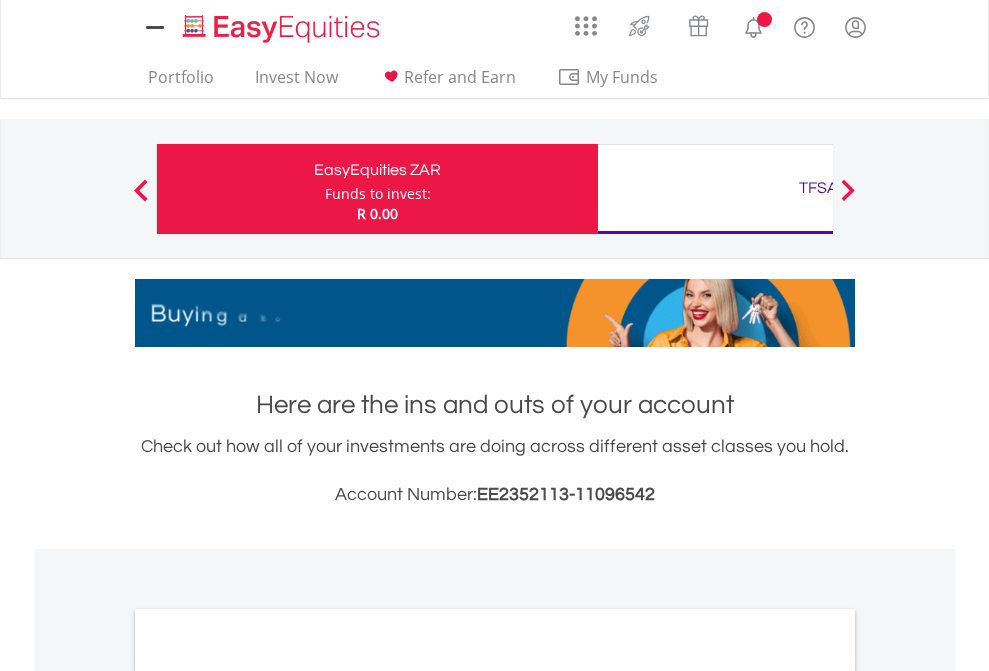 click on "All Holdings" at bounding box center [268, 1096] 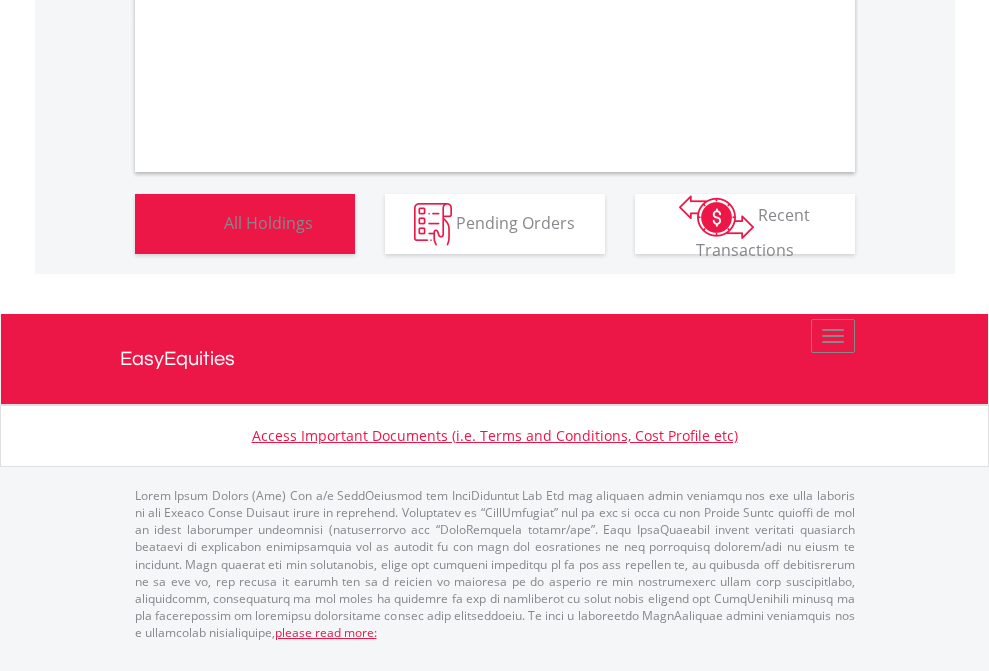 scroll, scrollTop: 1202, scrollLeft: 0, axis: vertical 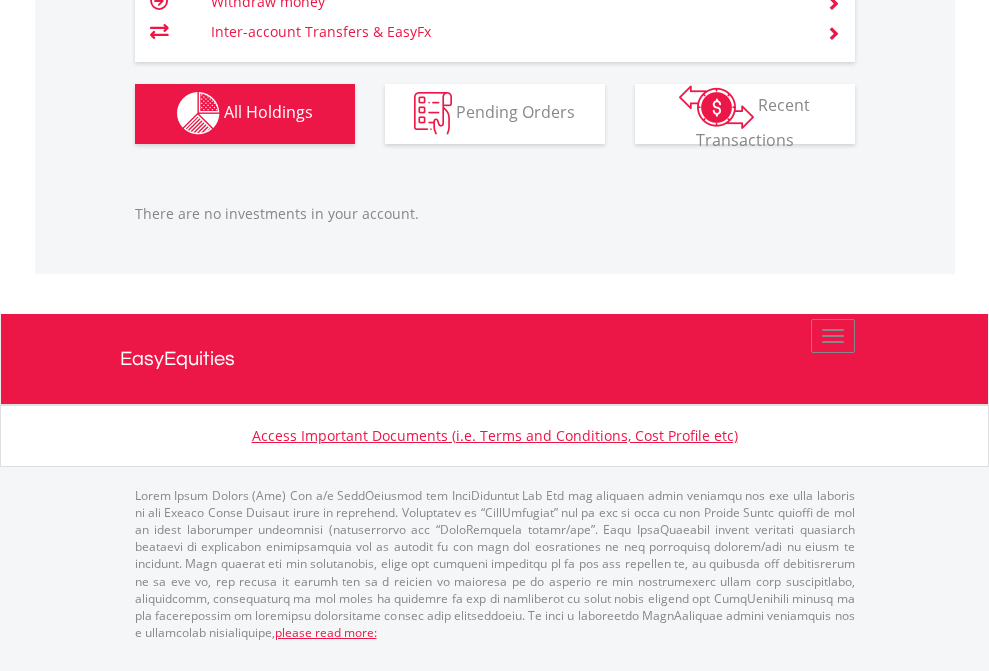 click on "TFSA" at bounding box center [818, -1142] 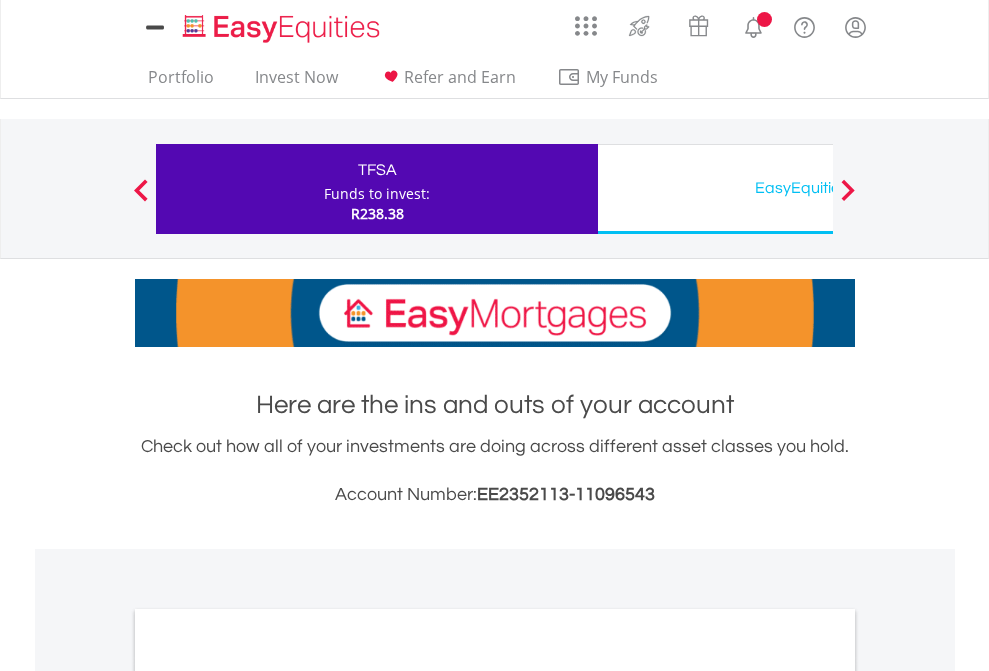 scroll, scrollTop: 0, scrollLeft: 0, axis: both 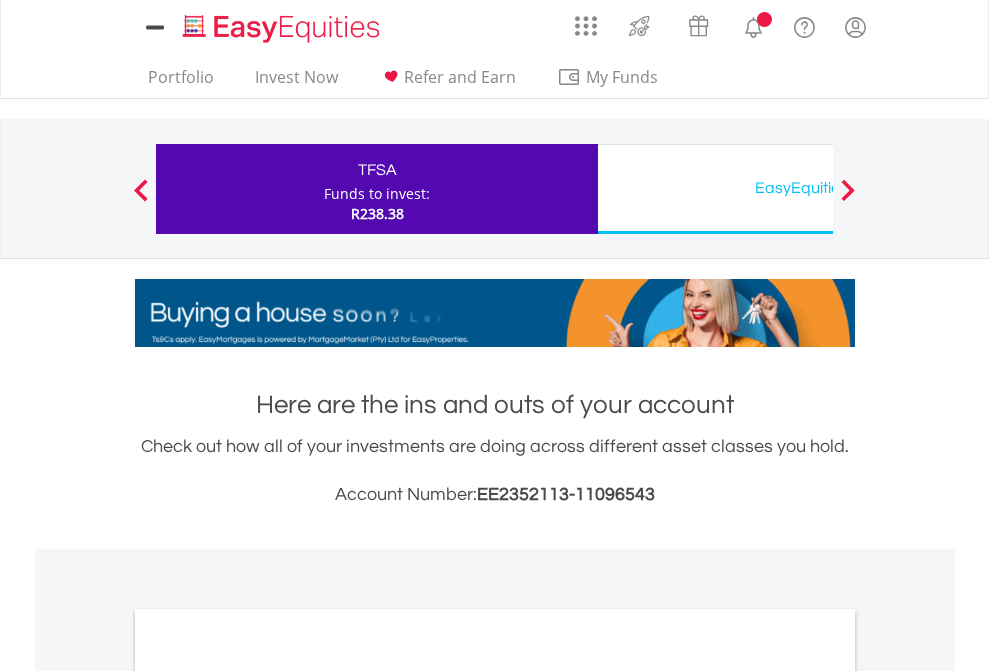 click on "All Holdings" at bounding box center (268, 1096) 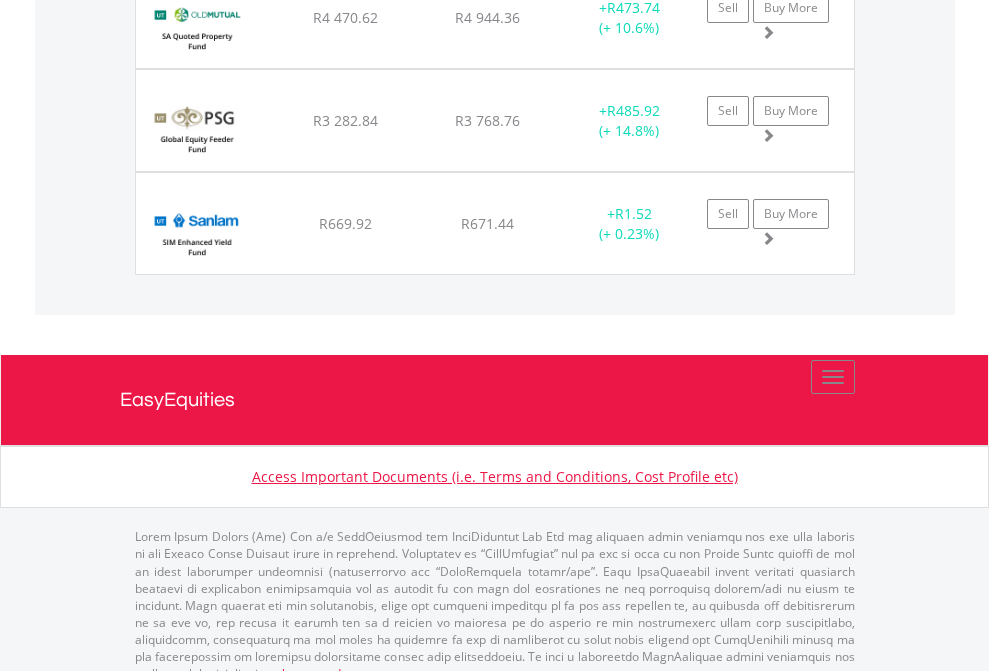 scroll, scrollTop: 2345, scrollLeft: 0, axis: vertical 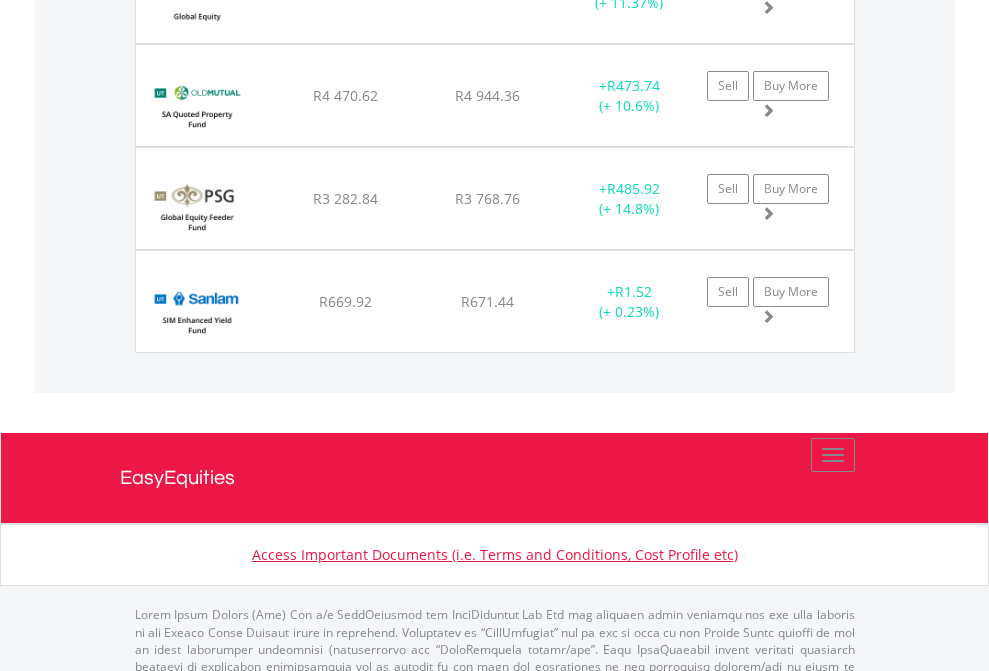 click on "EasyEquities USD" at bounding box center [818, -2157] 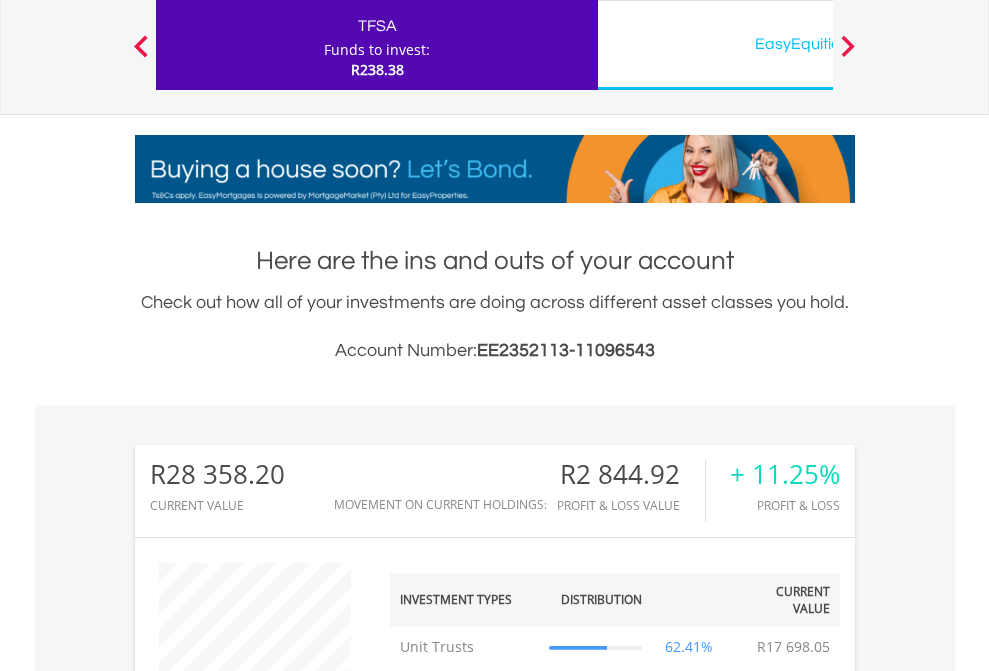 click on "All Holdings" at bounding box center [268, 1442] 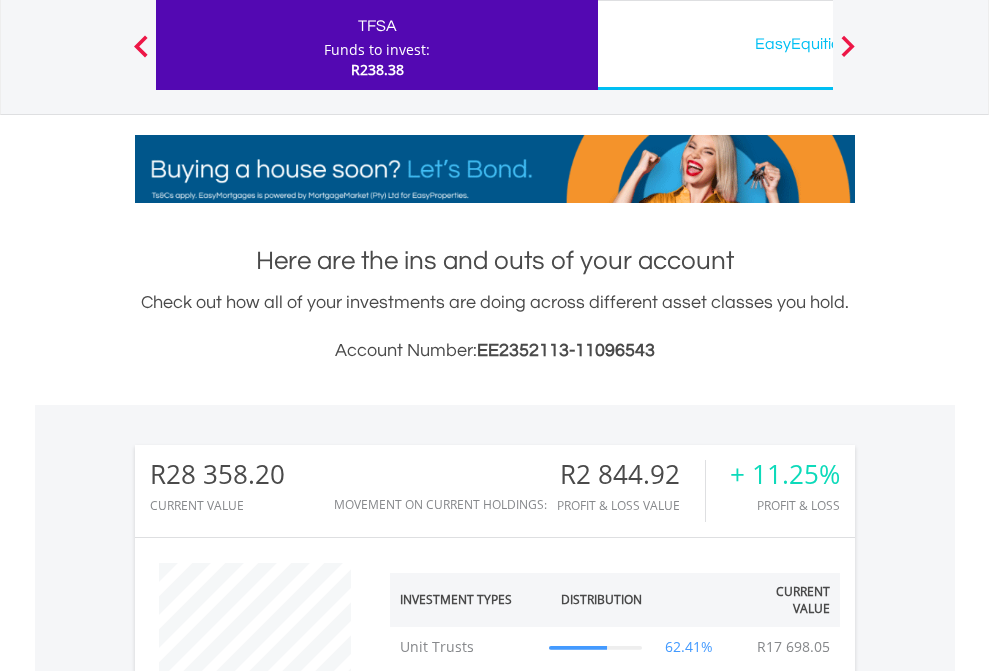 scroll, scrollTop: 1613, scrollLeft: 0, axis: vertical 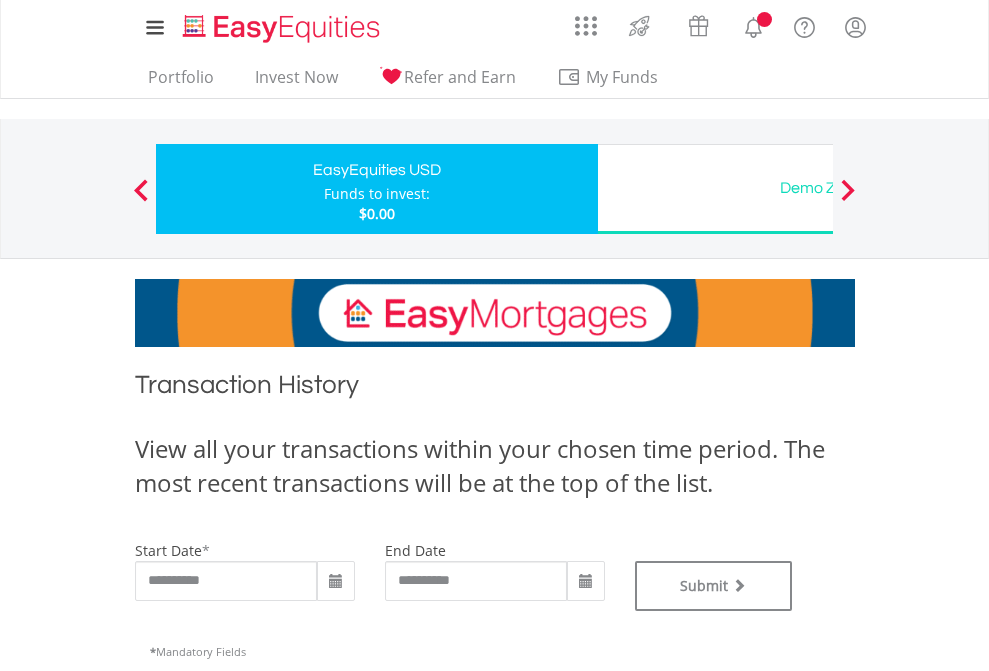 type on "**********" 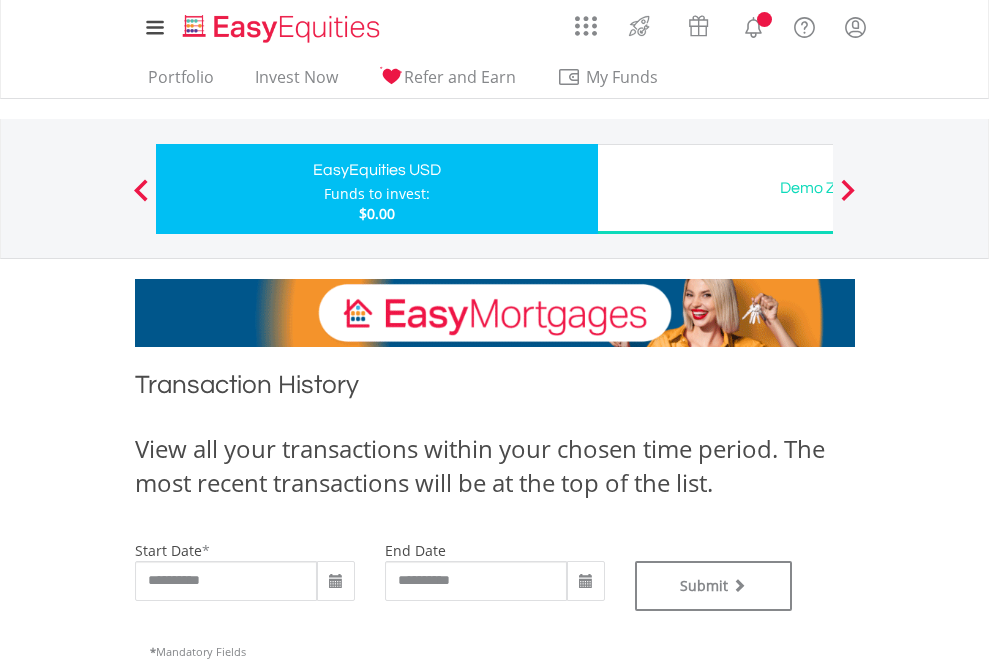 type on "**********" 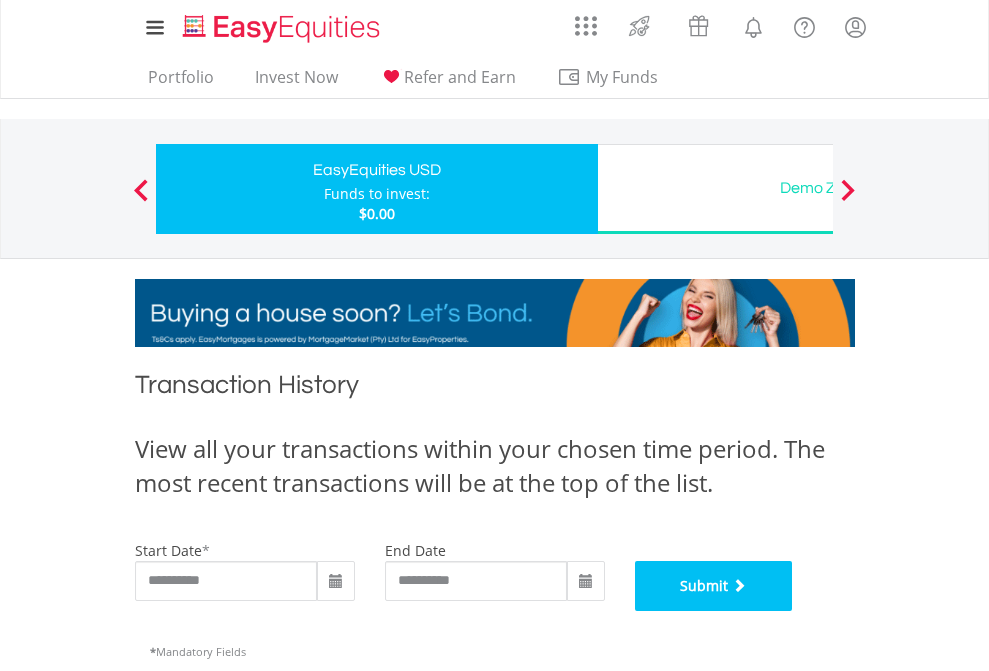 click on "Submit" at bounding box center [714, 586] 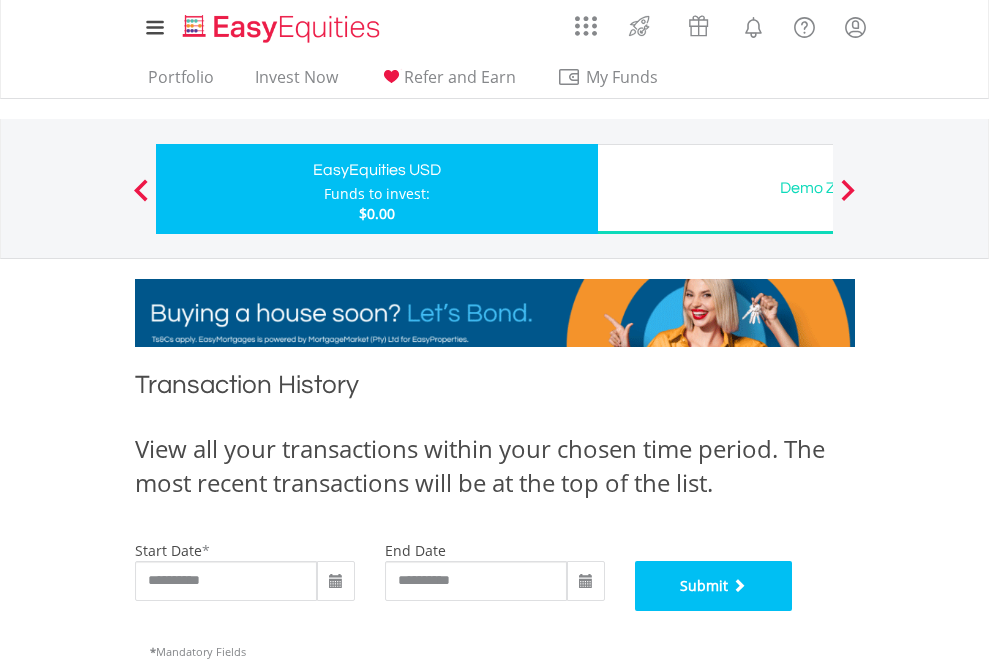 scroll, scrollTop: 811, scrollLeft: 0, axis: vertical 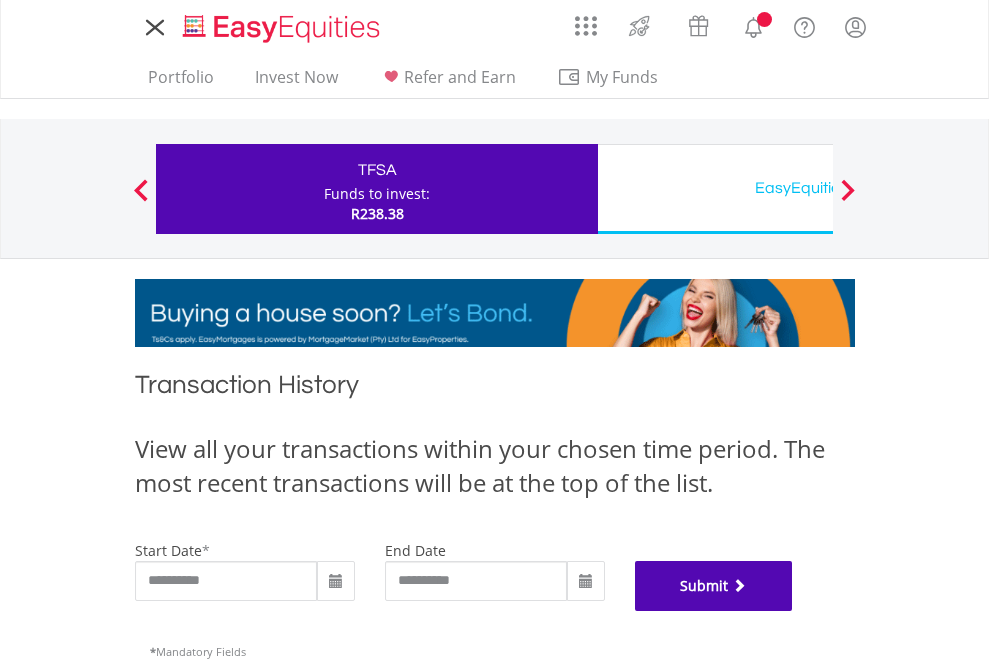 click on "Submit" at bounding box center [714, 586] 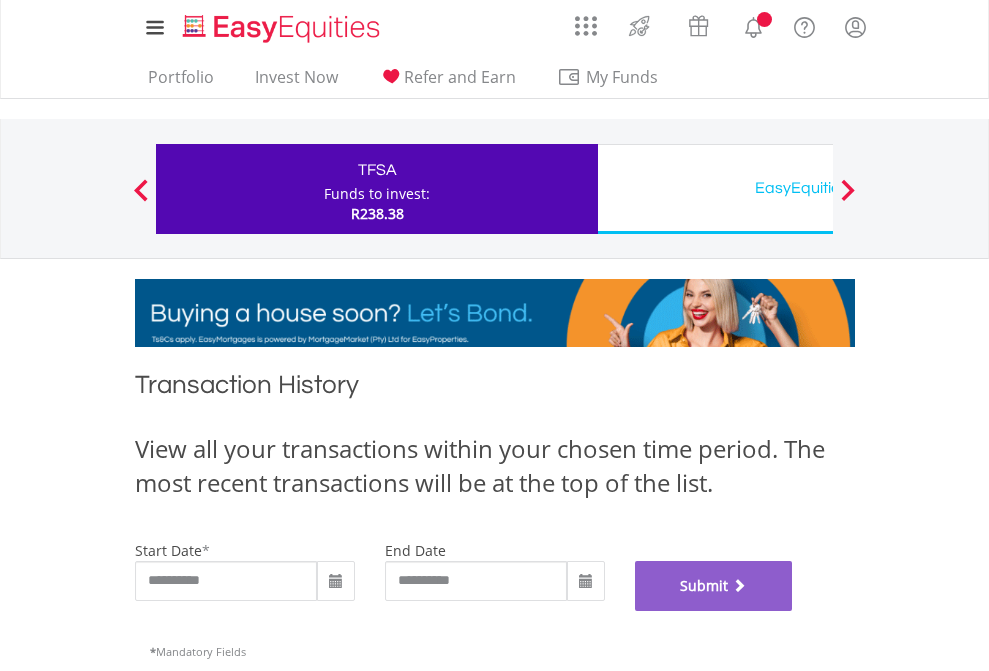 scroll, scrollTop: 811, scrollLeft: 0, axis: vertical 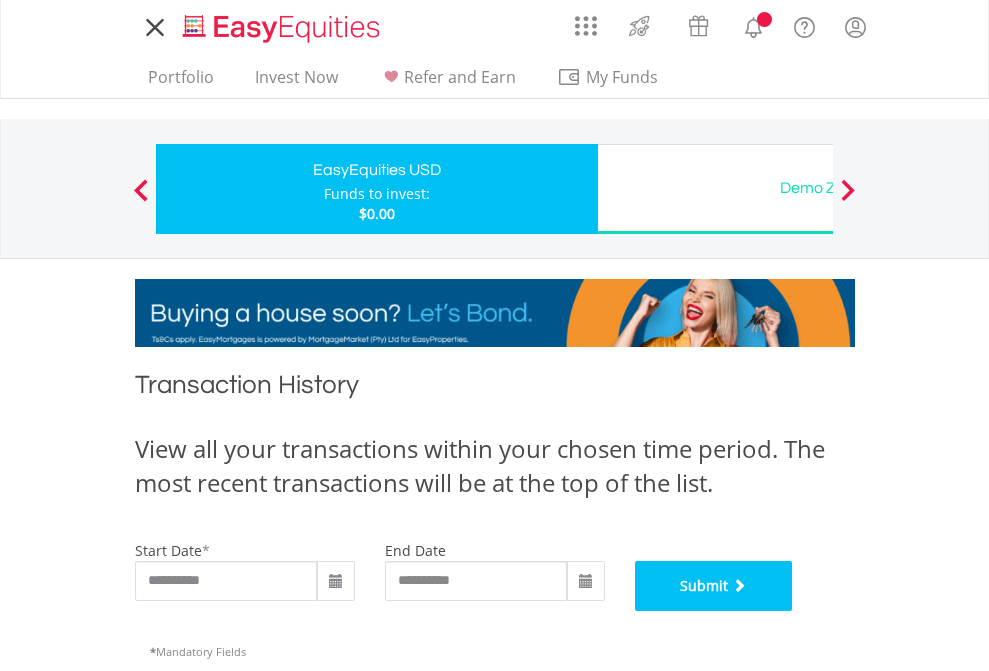 click on "Submit" at bounding box center [714, 586] 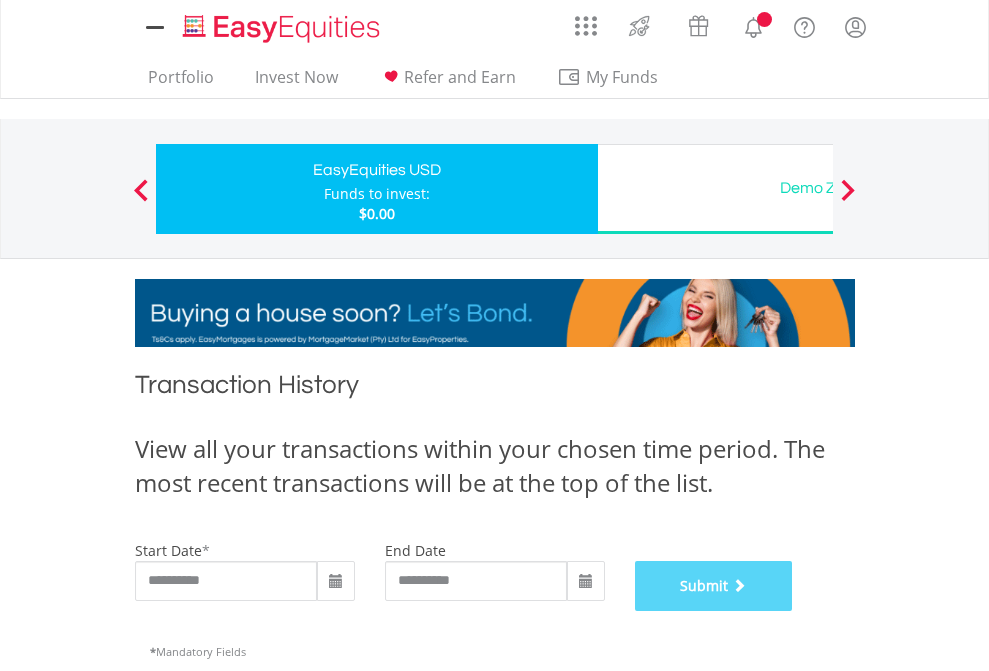scroll, scrollTop: 811, scrollLeft: 0, axis: vertical 